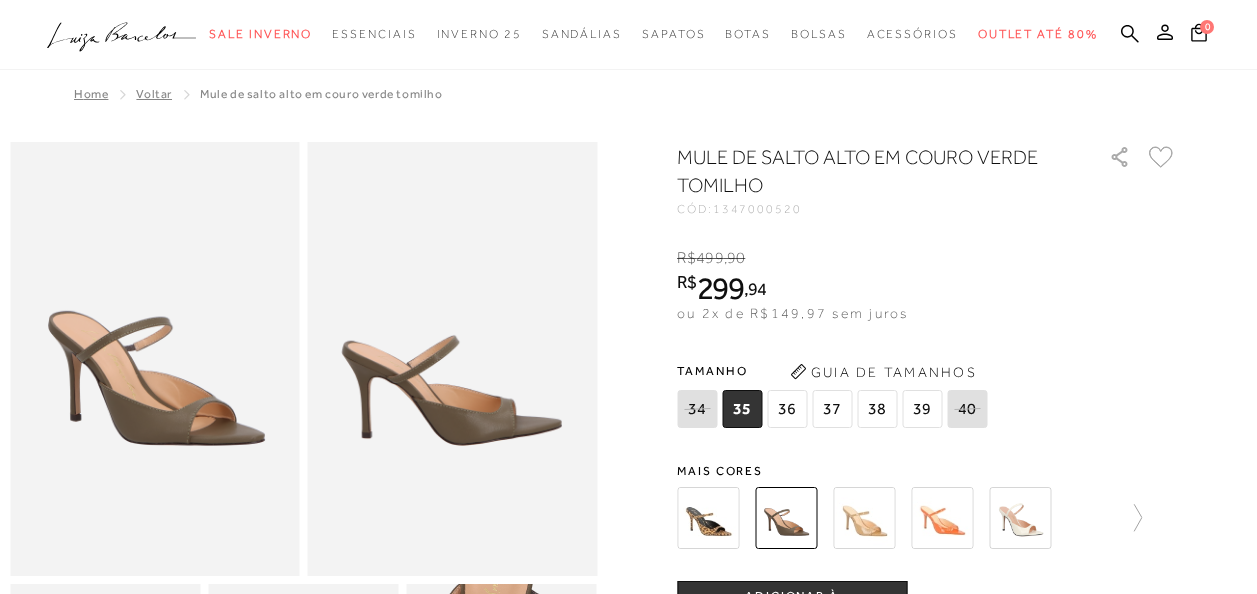 scroll, scrollTop: 0, scrollLeft: 0, axis: both 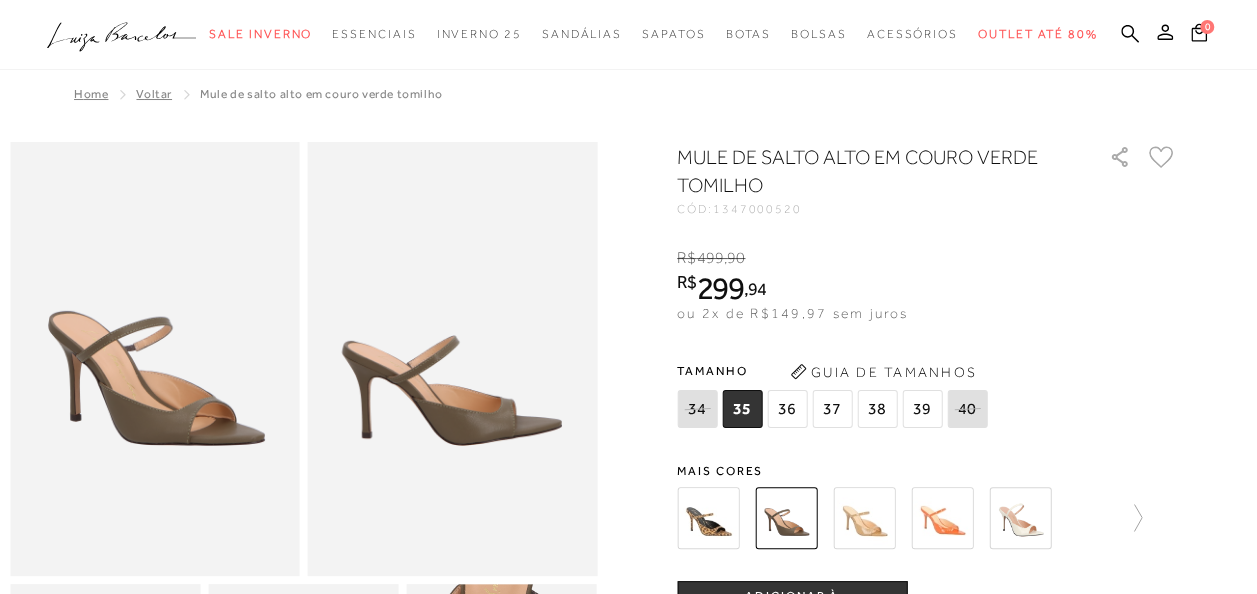 click at bounding box center (864, 518) 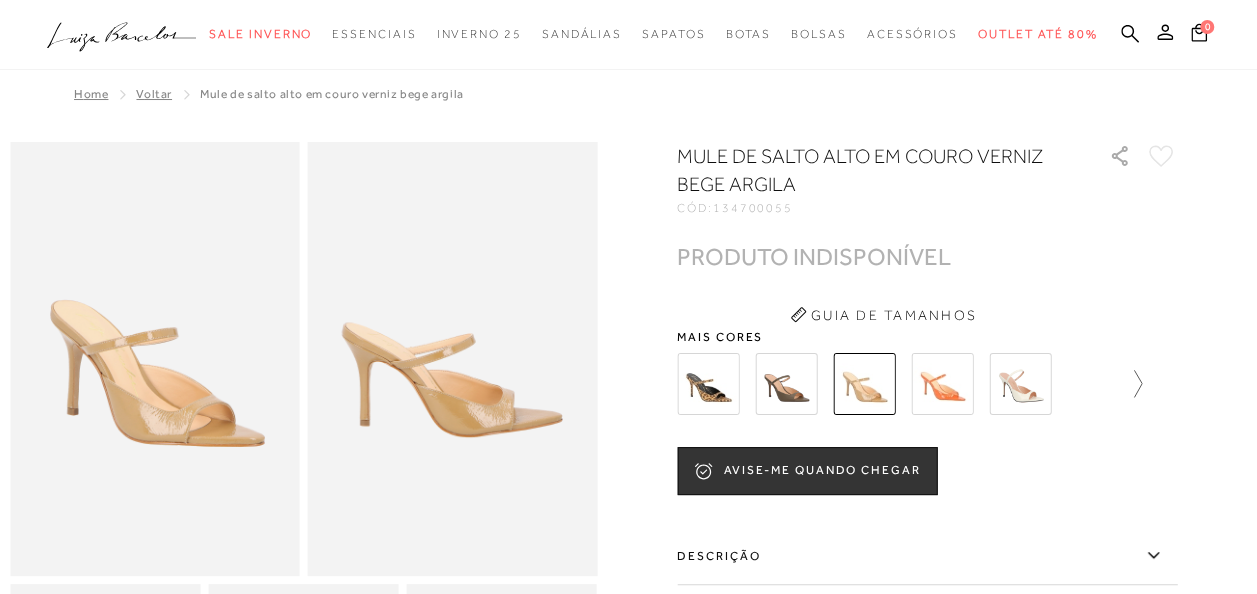 click 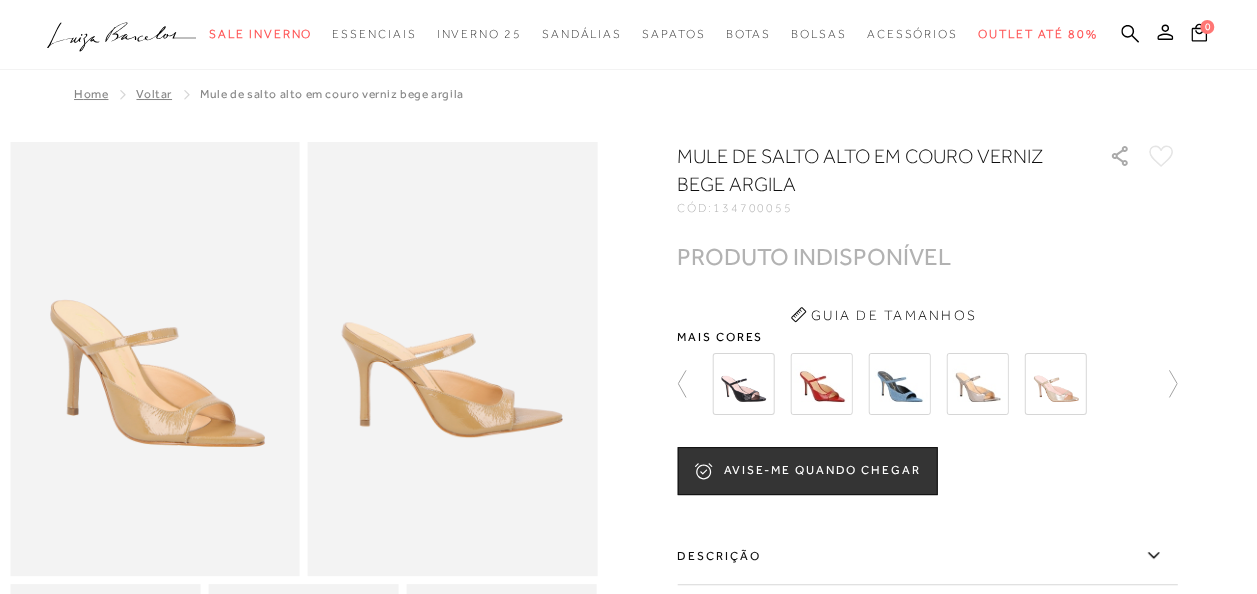 click at bounding box center (1055, 384) 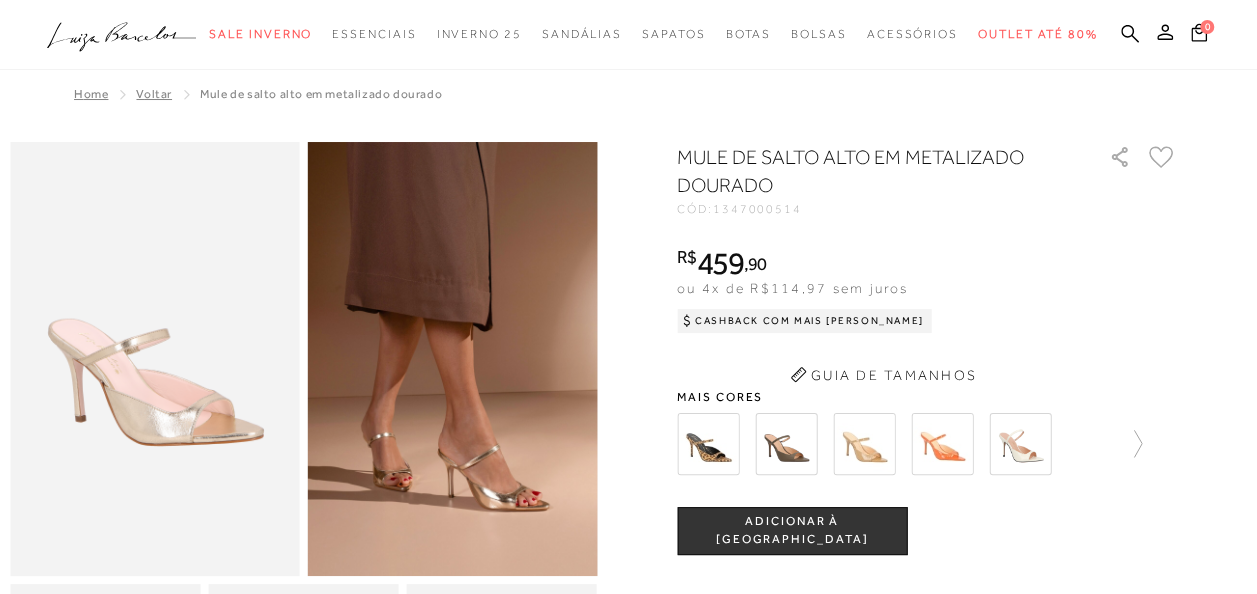 click on "Mais cores" at bounding box center [927, 397] 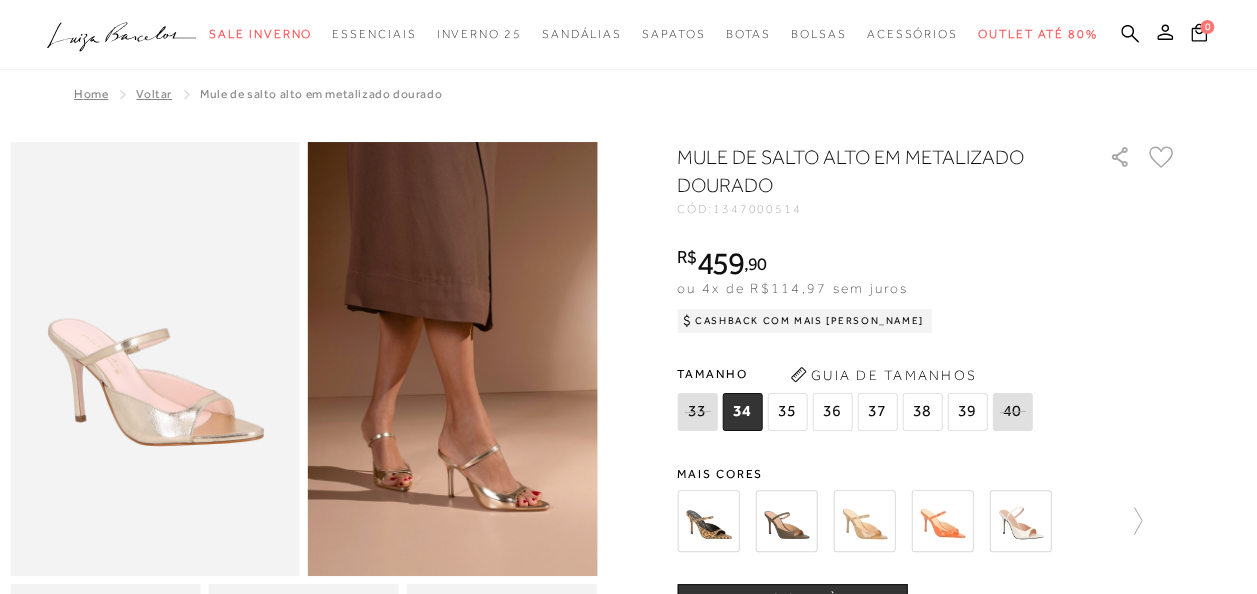 click at bounding box center [708, 521] 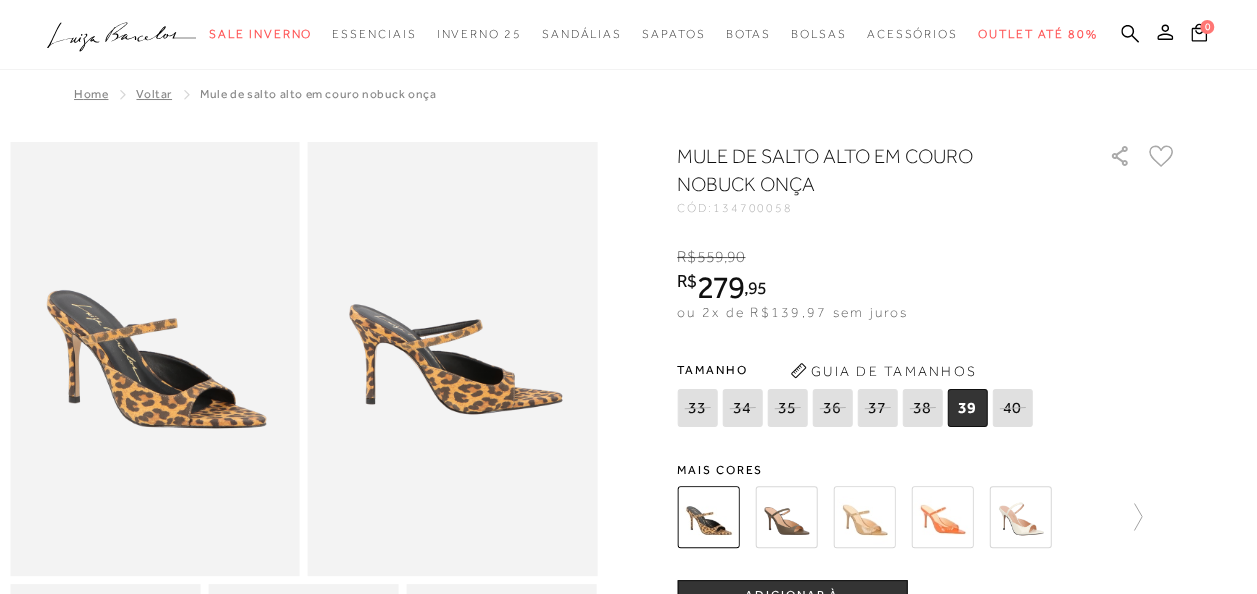 click at bounding box center (786, 517) 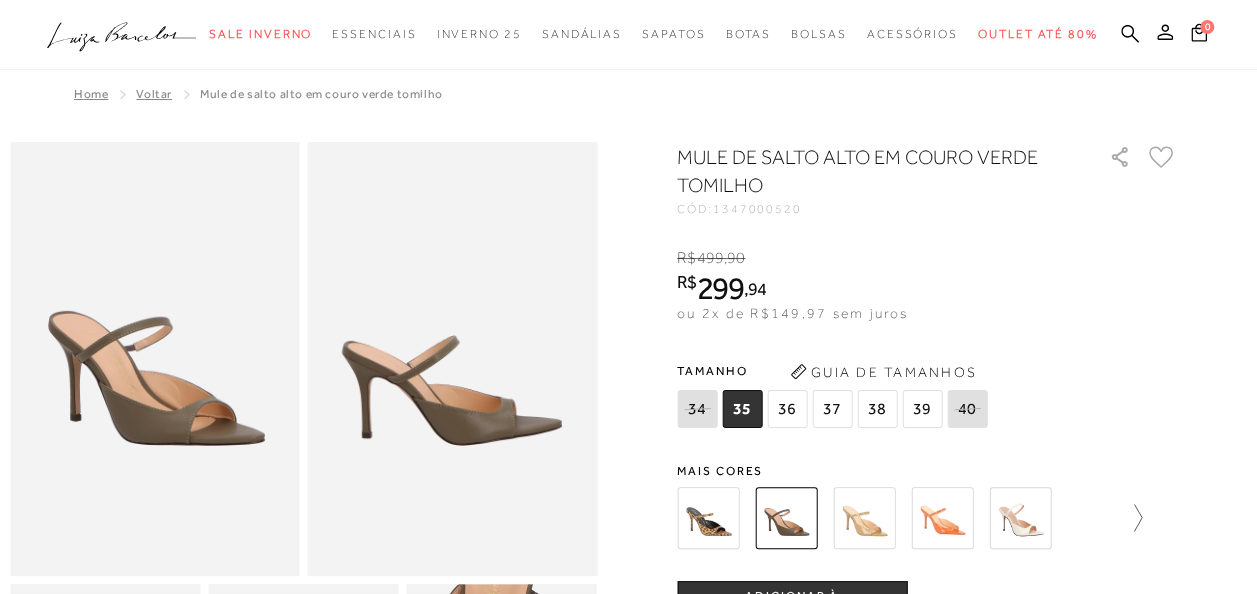 click 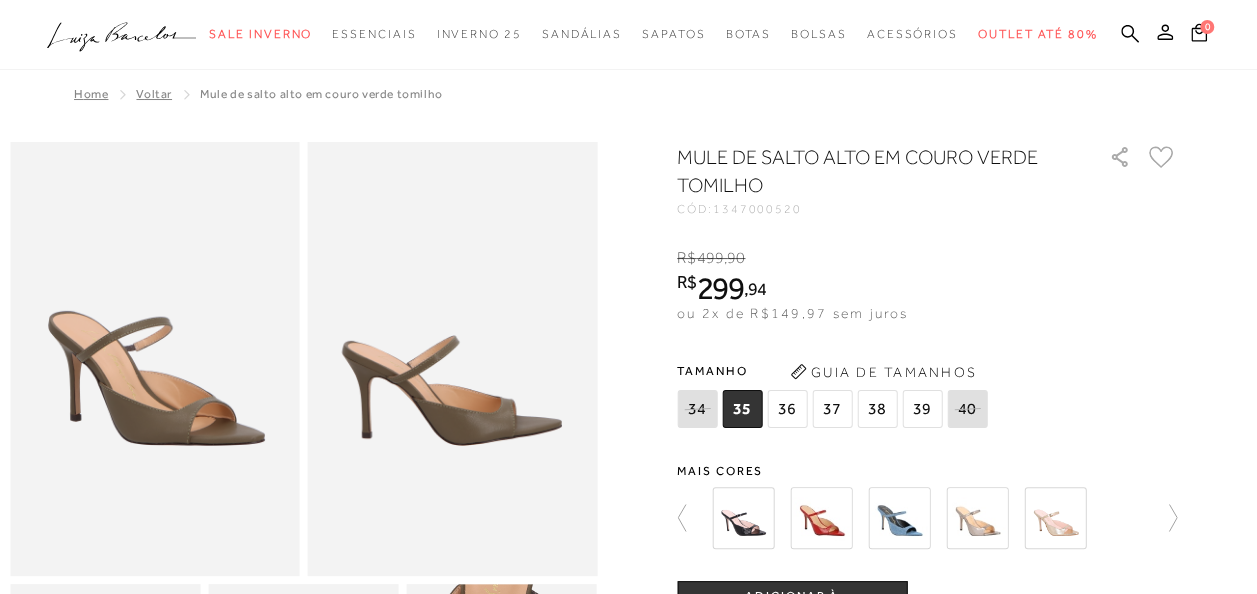 click at bounding box center [743, 518] 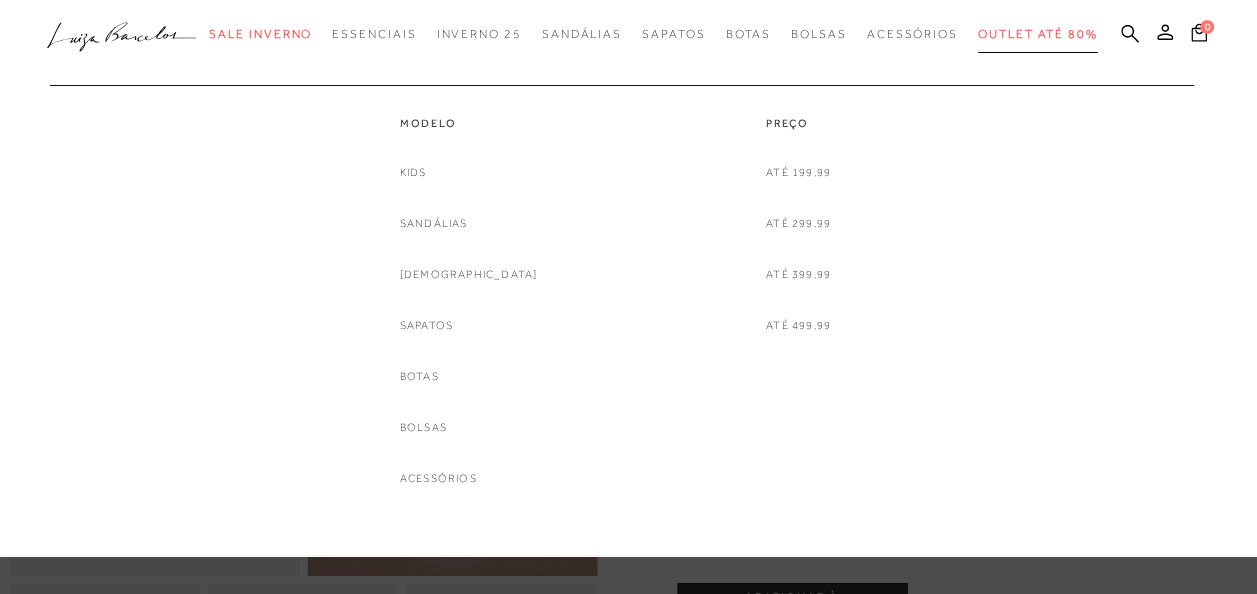 click on "Outlet até 80%" at bounding box center [1038, 34] 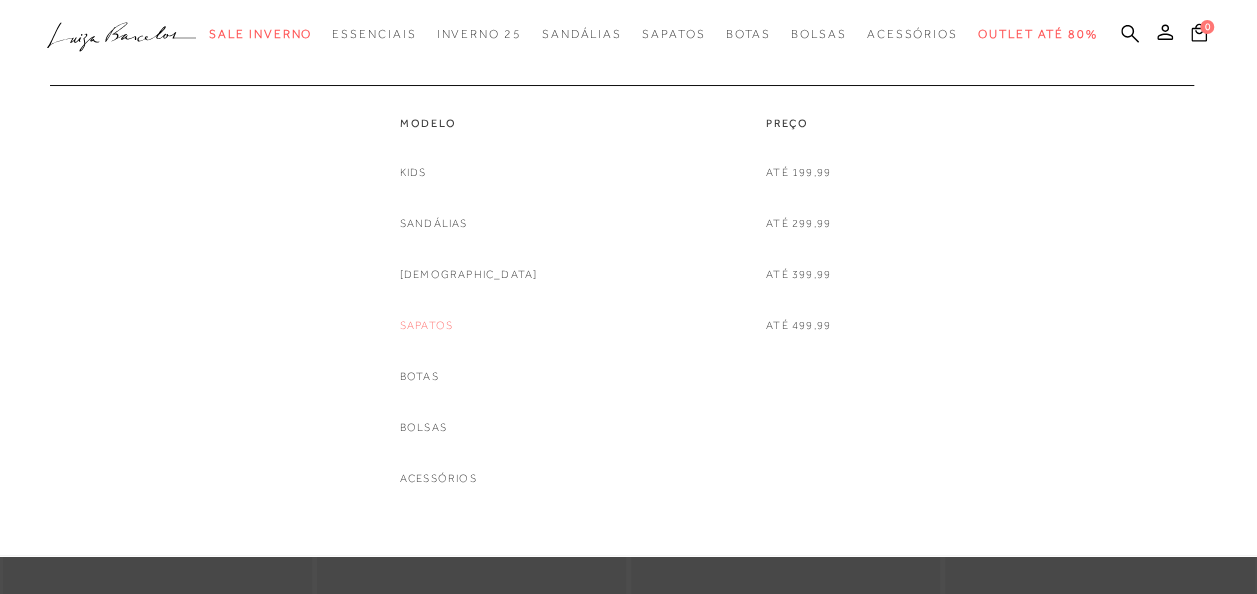 click on "Sapatos" at bounding box center [426, 325] 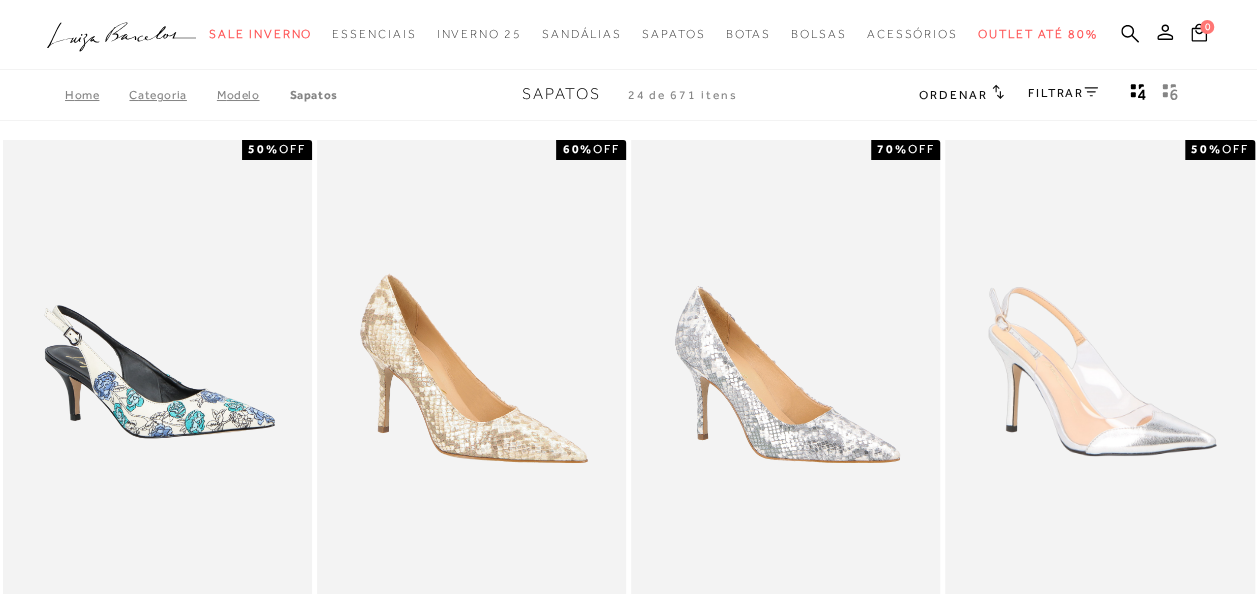 click on "FILTRAR" at bounding box center (1063, 93) 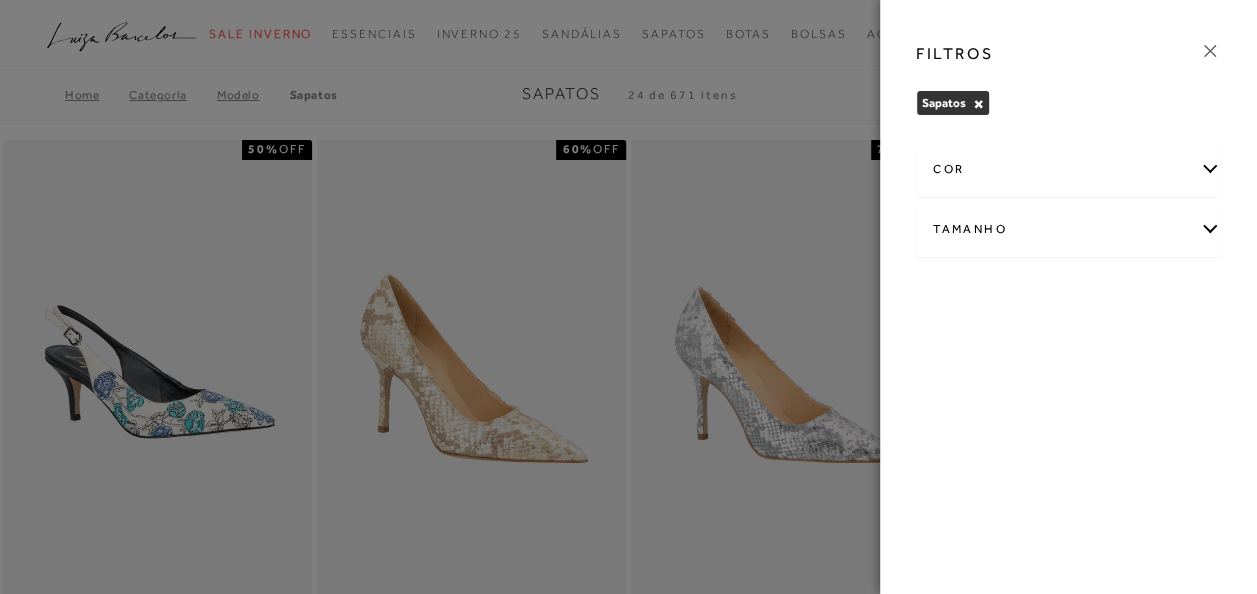 click on "Tamanho" at bounding box center (1068, 229) 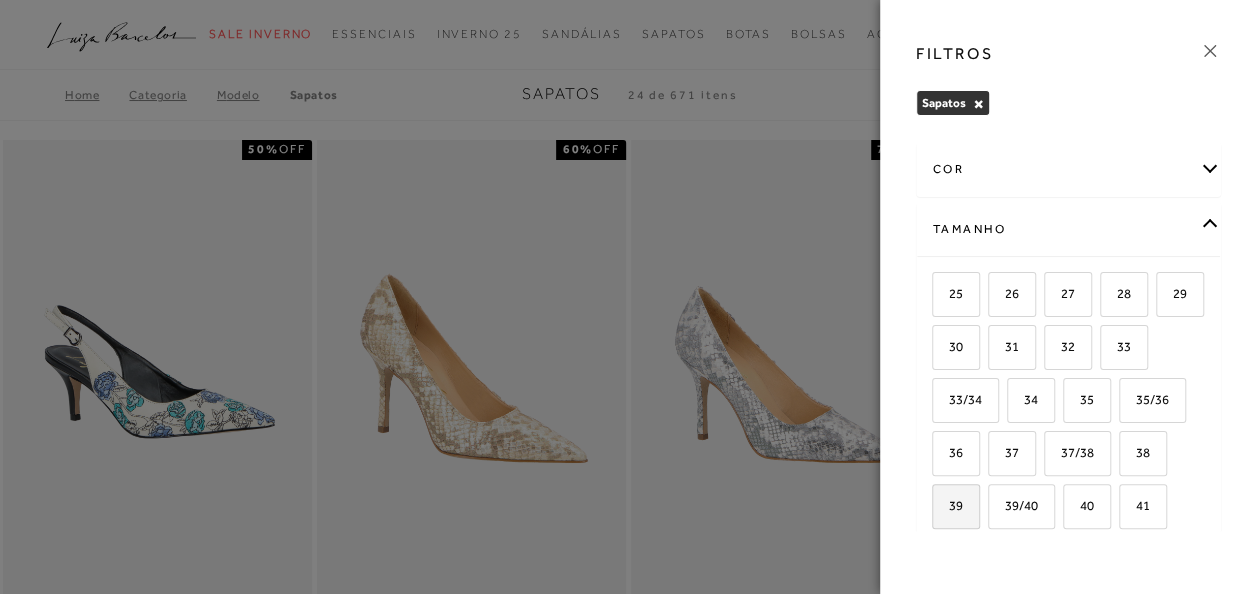 click on "39" at bounding box center [948, 505] 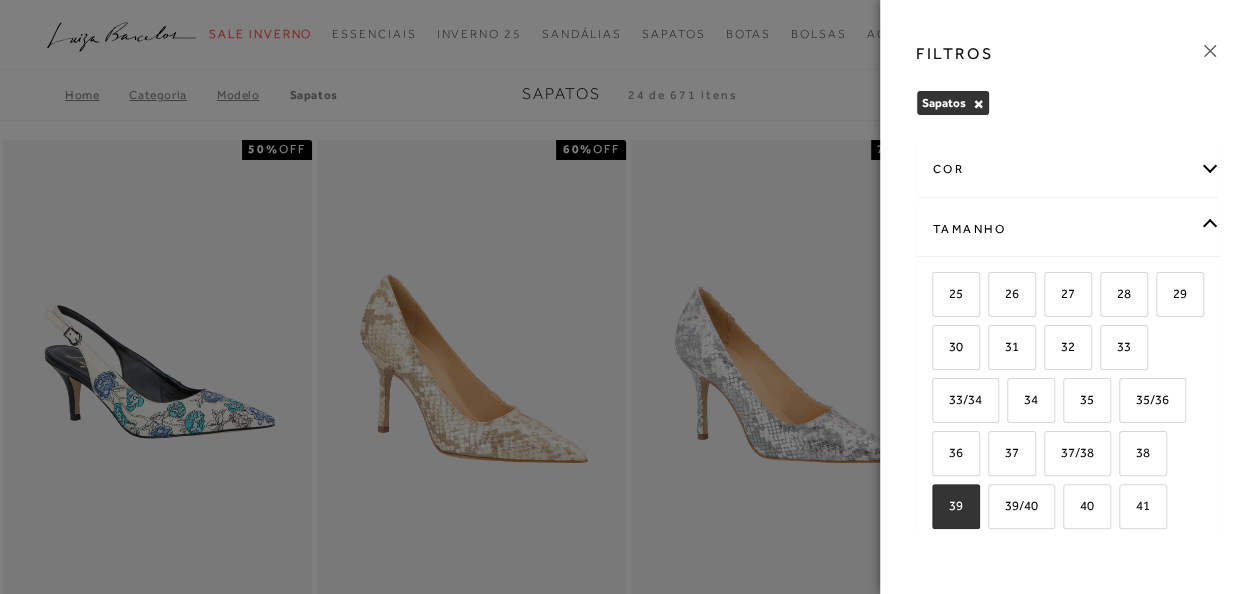 checkbox on "true" 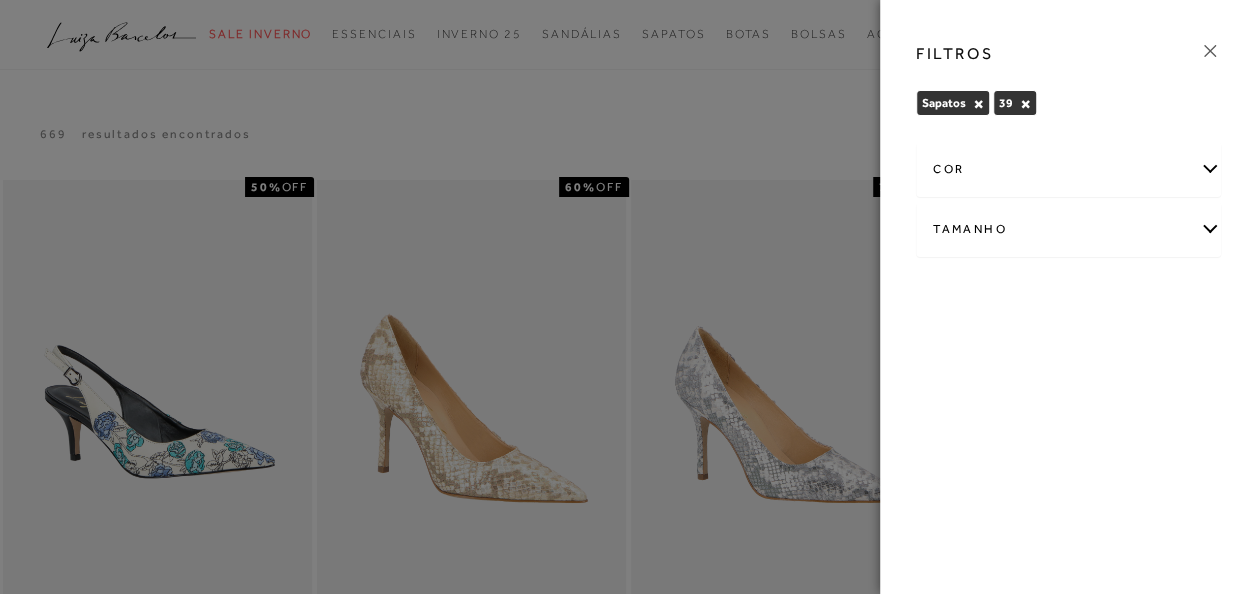 click 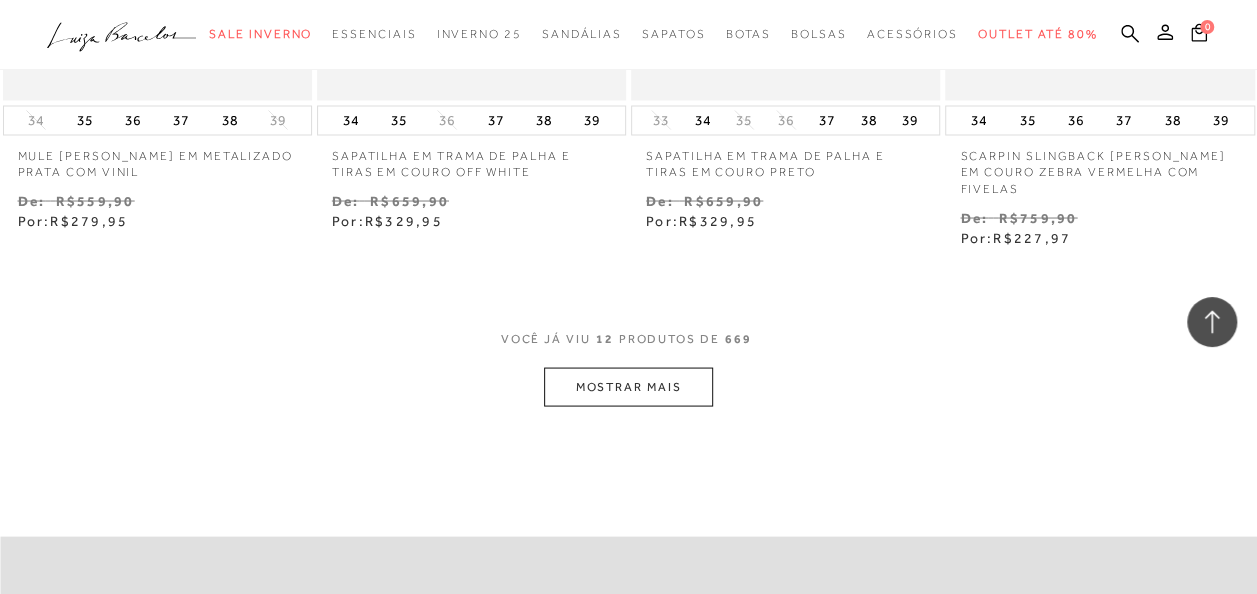 scroll, scrollTop: 1840, scrollLeft: 0, axis: vertical 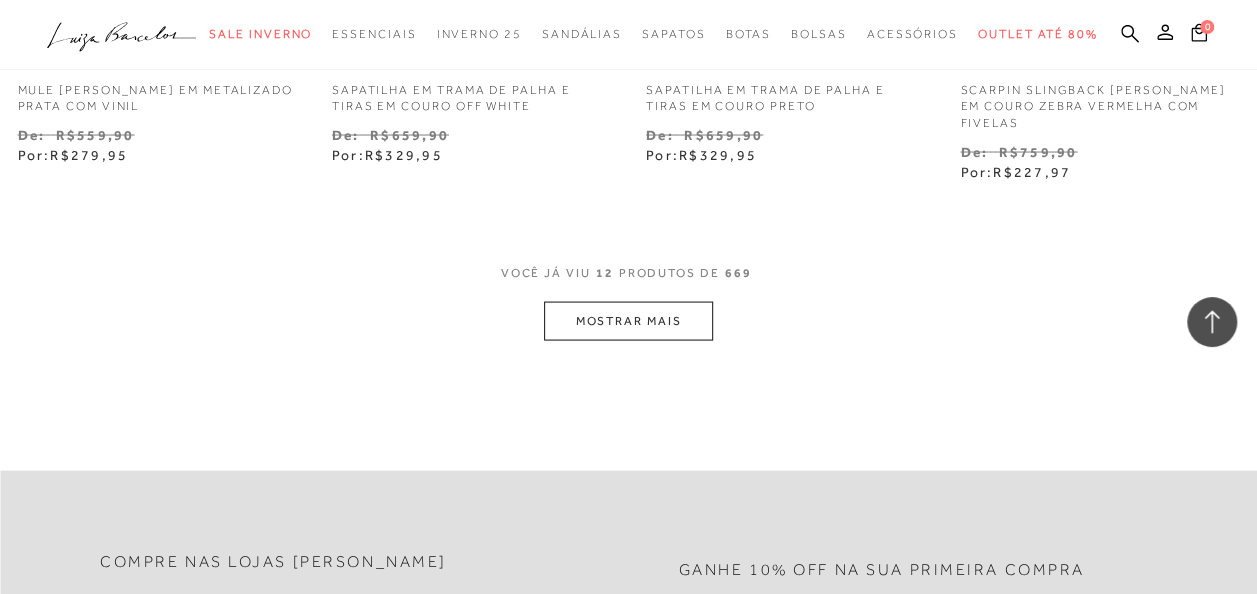 click on "MOSTRAR MAIS" at bounding box center [628, 320] 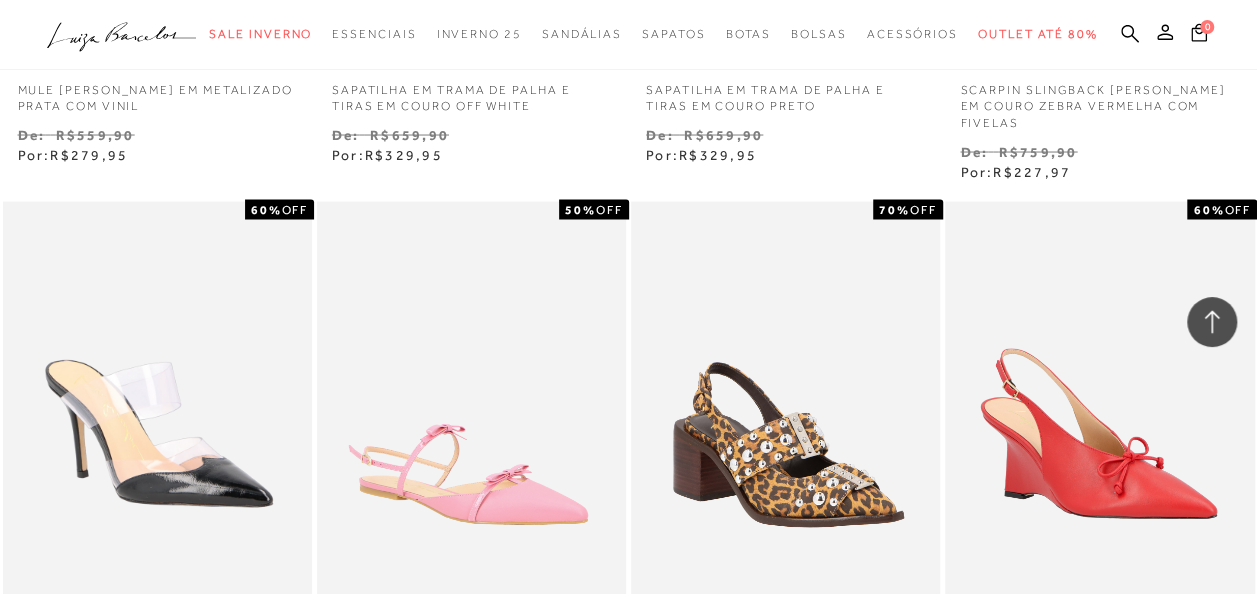 type 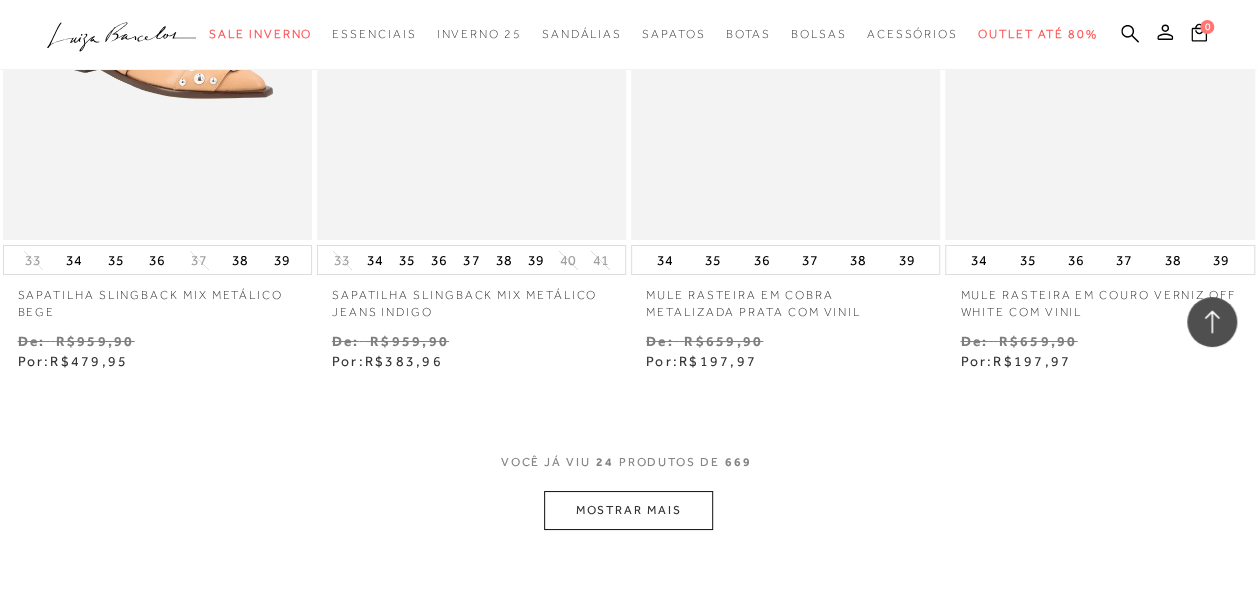 scroll, scrollTop: 3520, scrollLeft: 0, axis: vertical 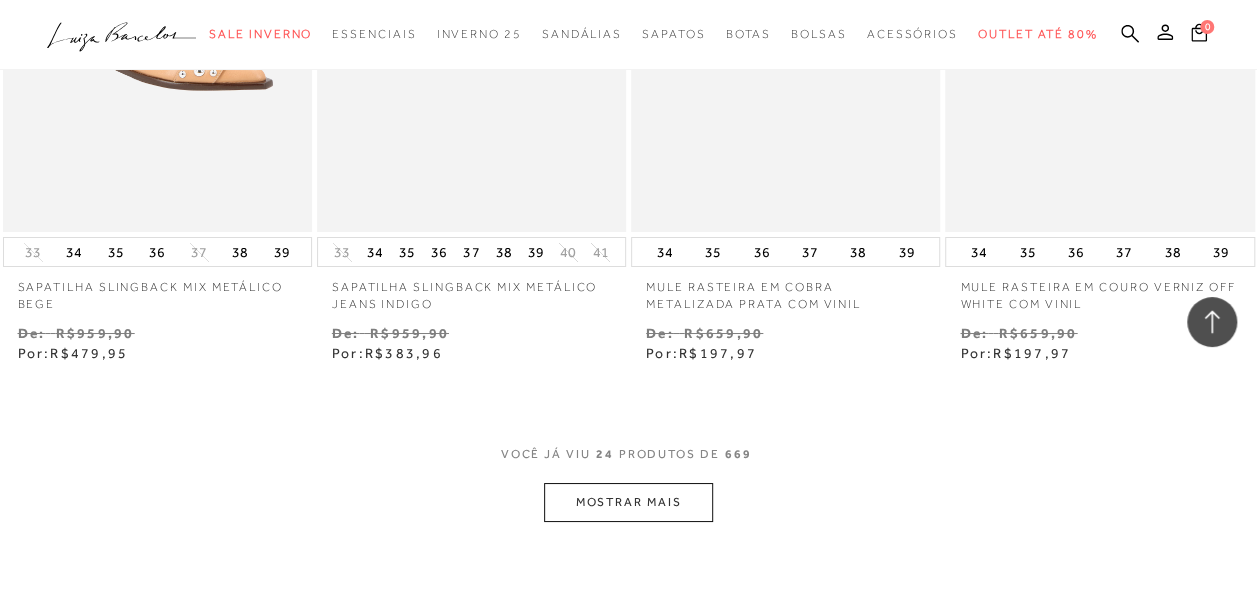click on "MOSTRAR MAIS" at bounding box center [628, 502] 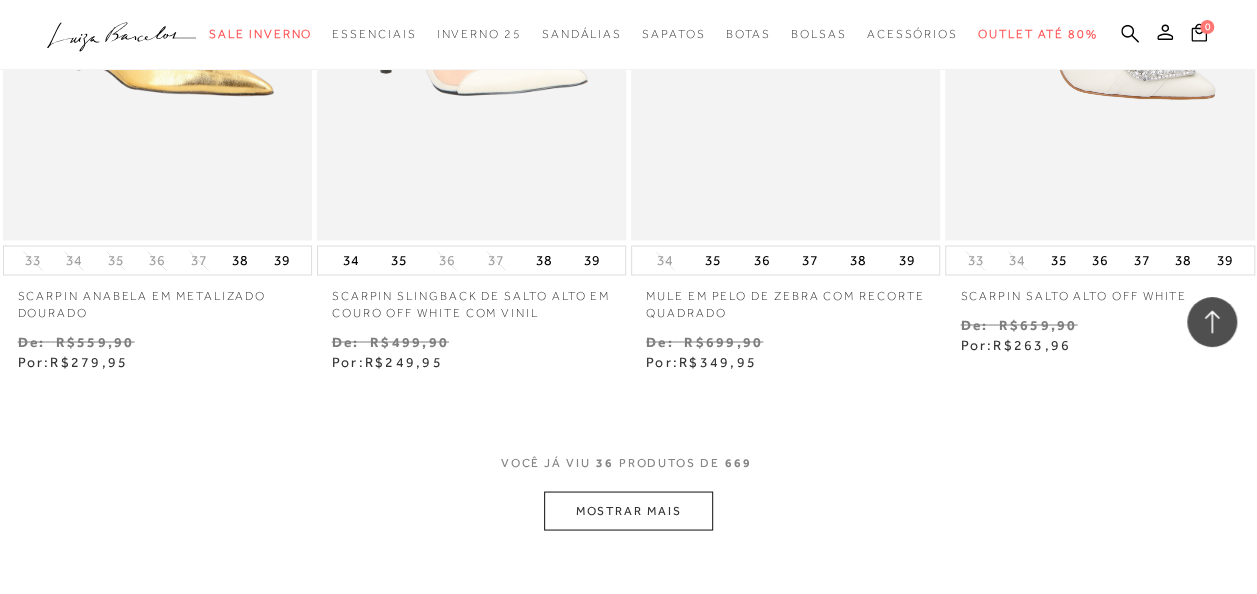 scroll, scrollTop: 5360, scrollLeft: 0, axis: vertical 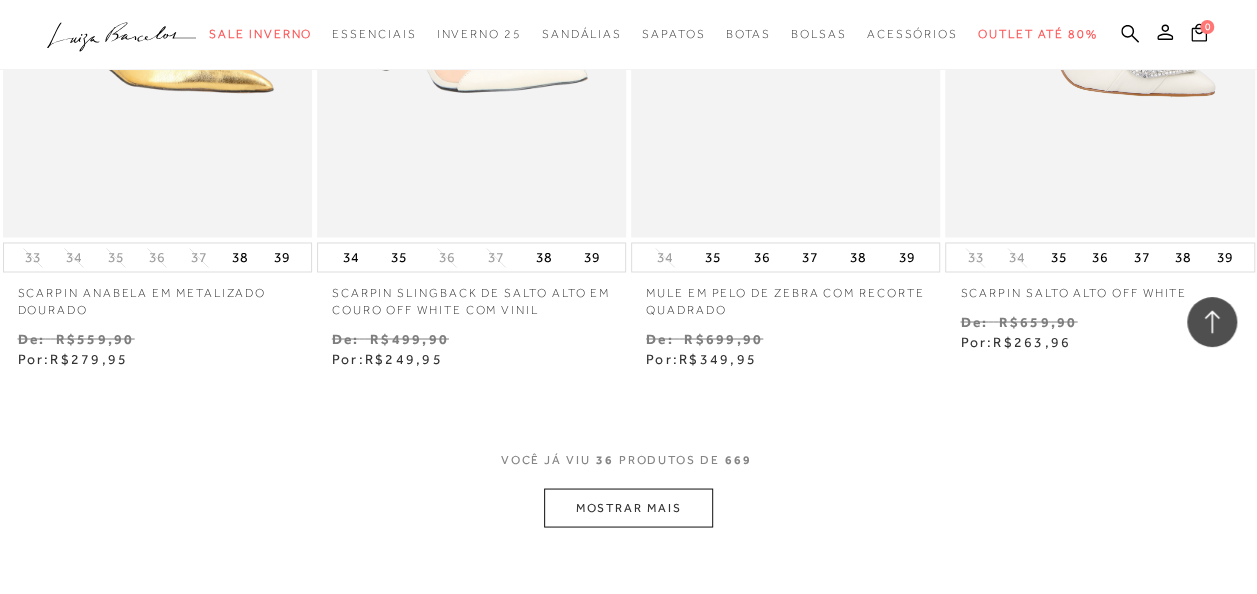 click on "MOSTRAR MAIS" at bounding box center [628, 507] 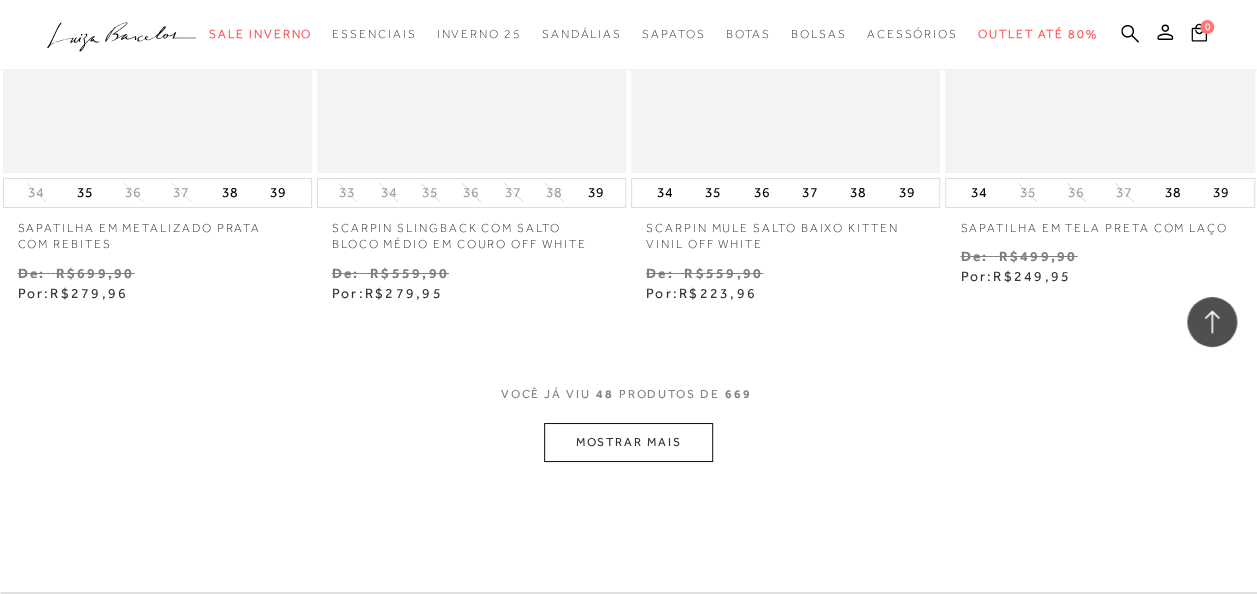 scroll, scrollTop: 7280, scrollLeft: 0, axis: vertical 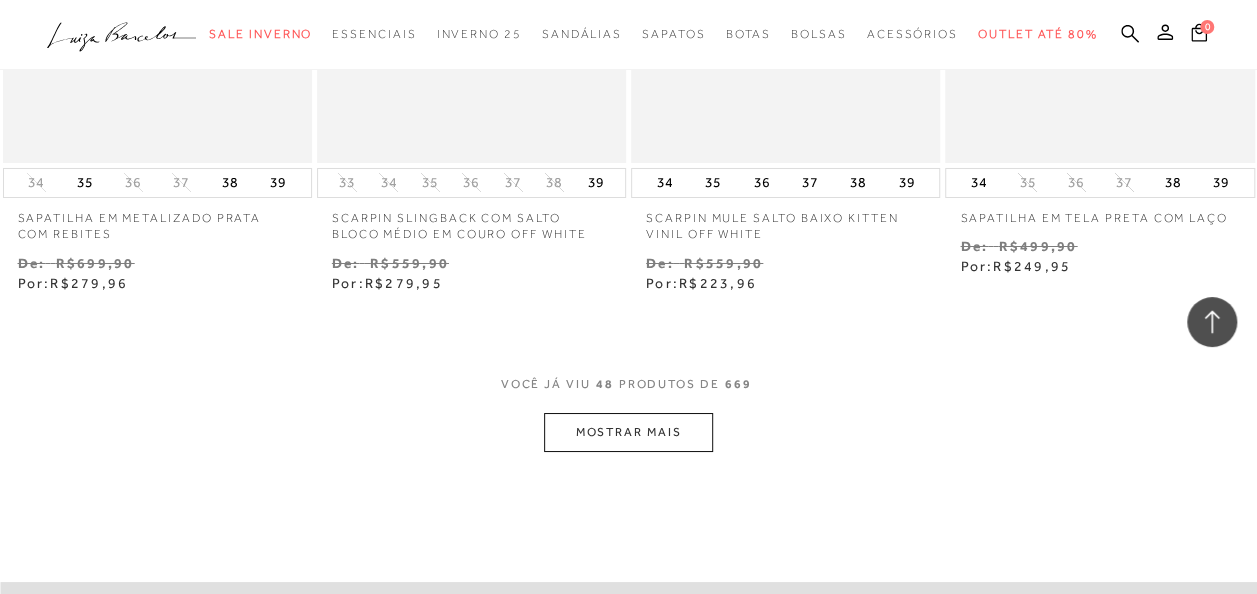 click on "MOSTRAR MAIS" at bounding box center (628, 432) 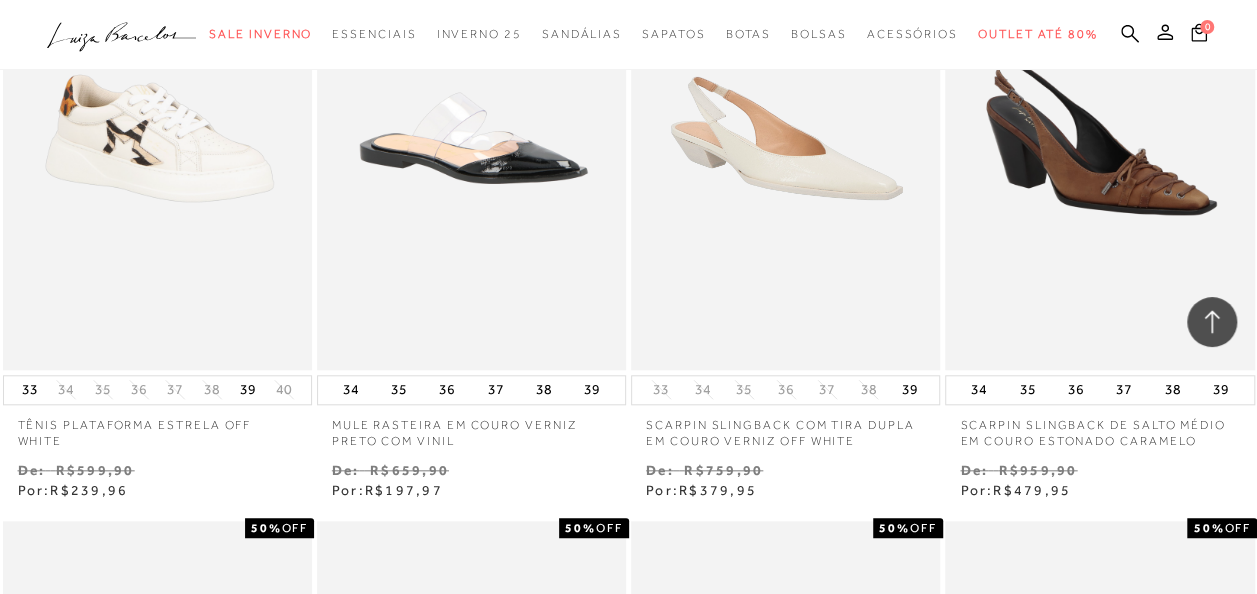 scroll, scrollTop: 8280, scrollLeft: 0, axis: vertical 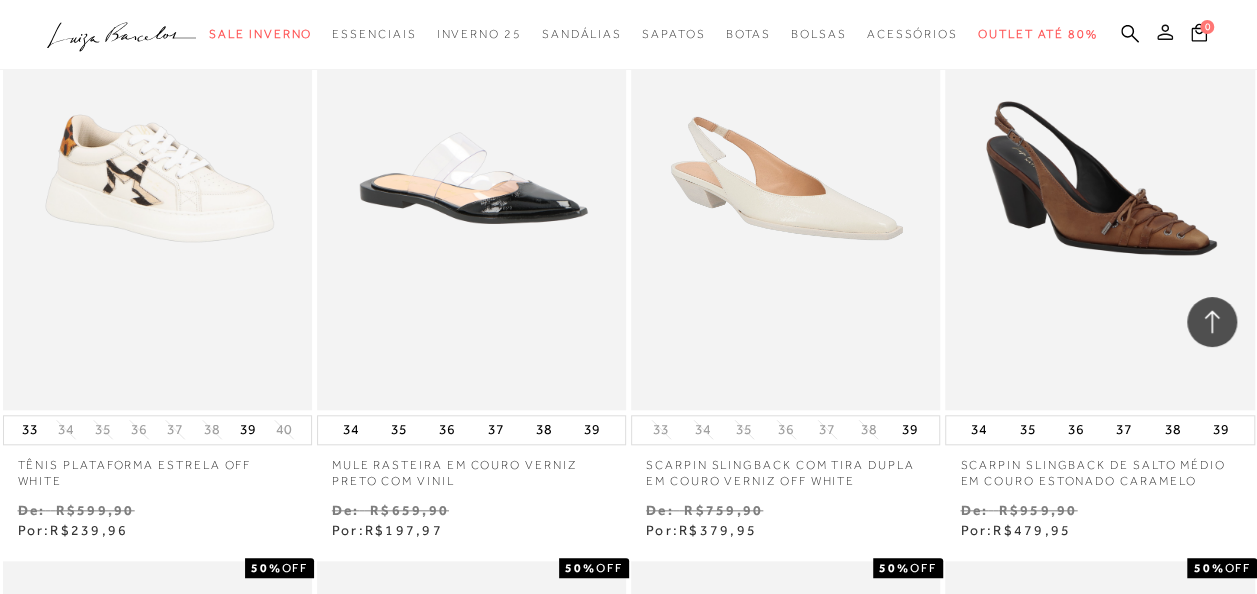 click 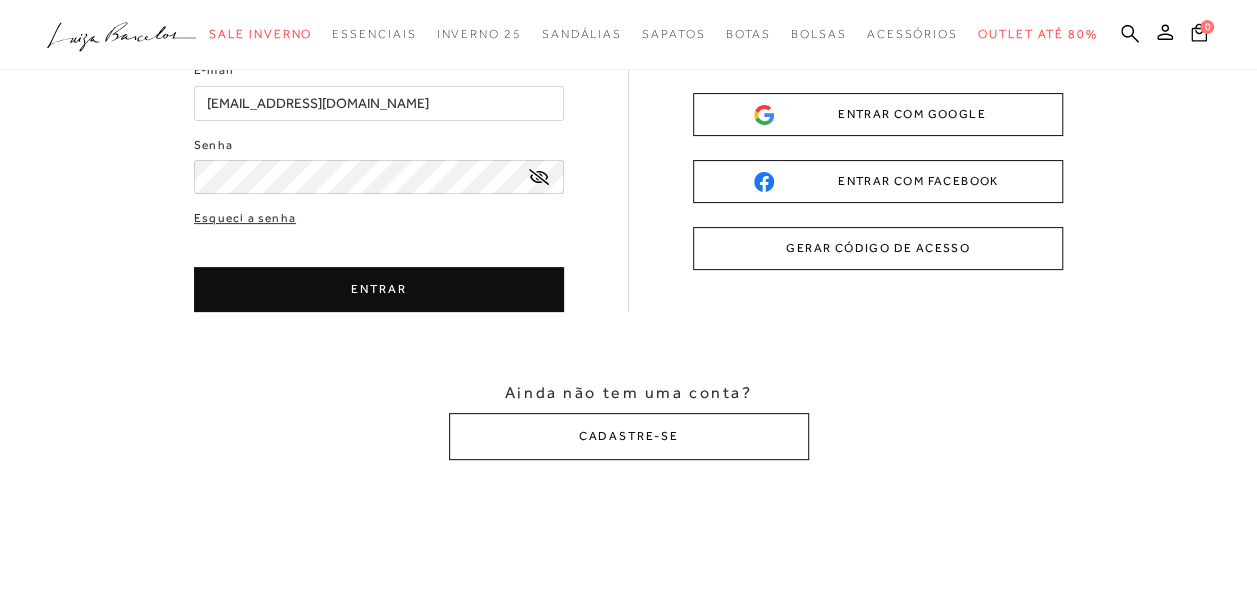 scroll, scrollTop: 0, scrollLeft: 0, axis: both 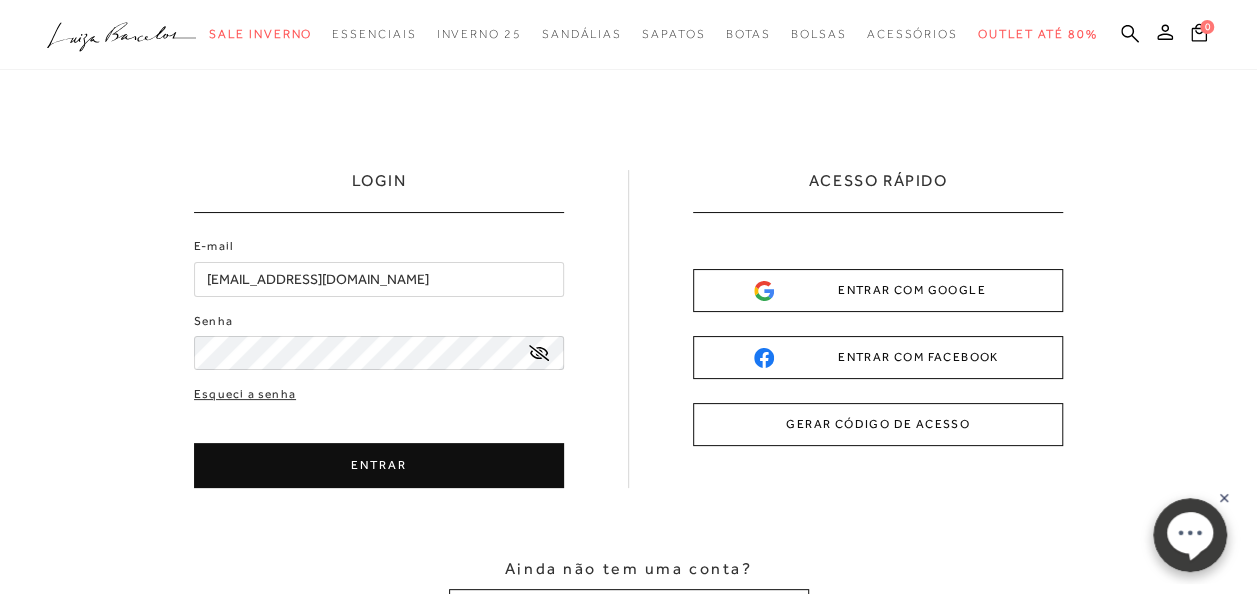 click on "ENTRAR" at bounding box center [379, 465] 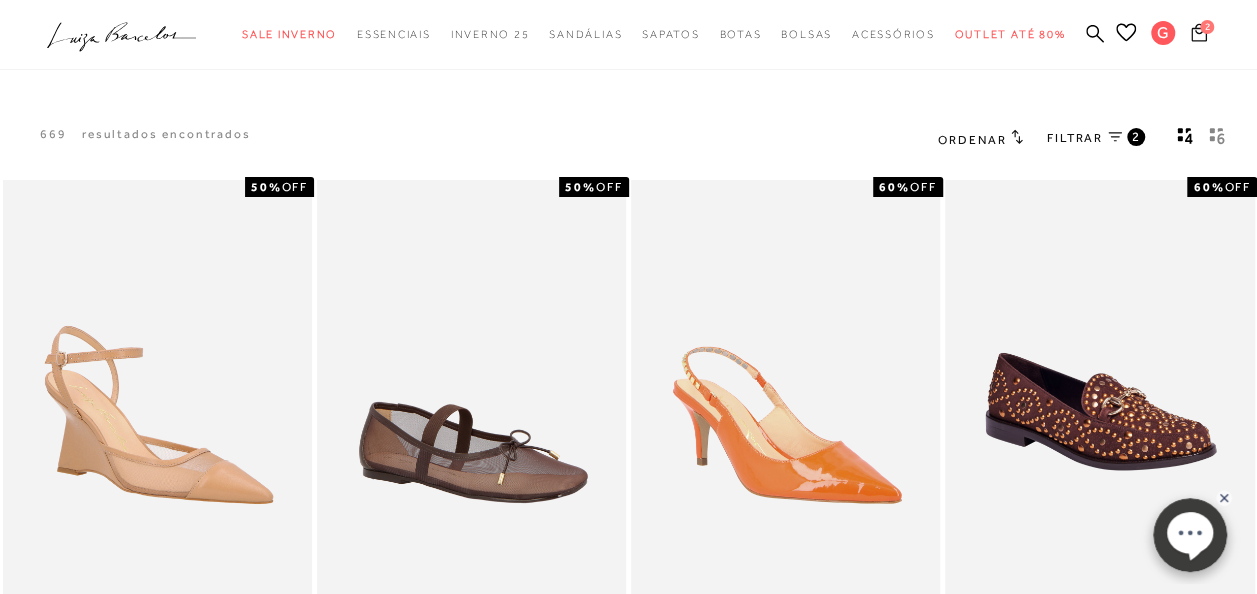 click on "2" at bounding box center (1207, 27) 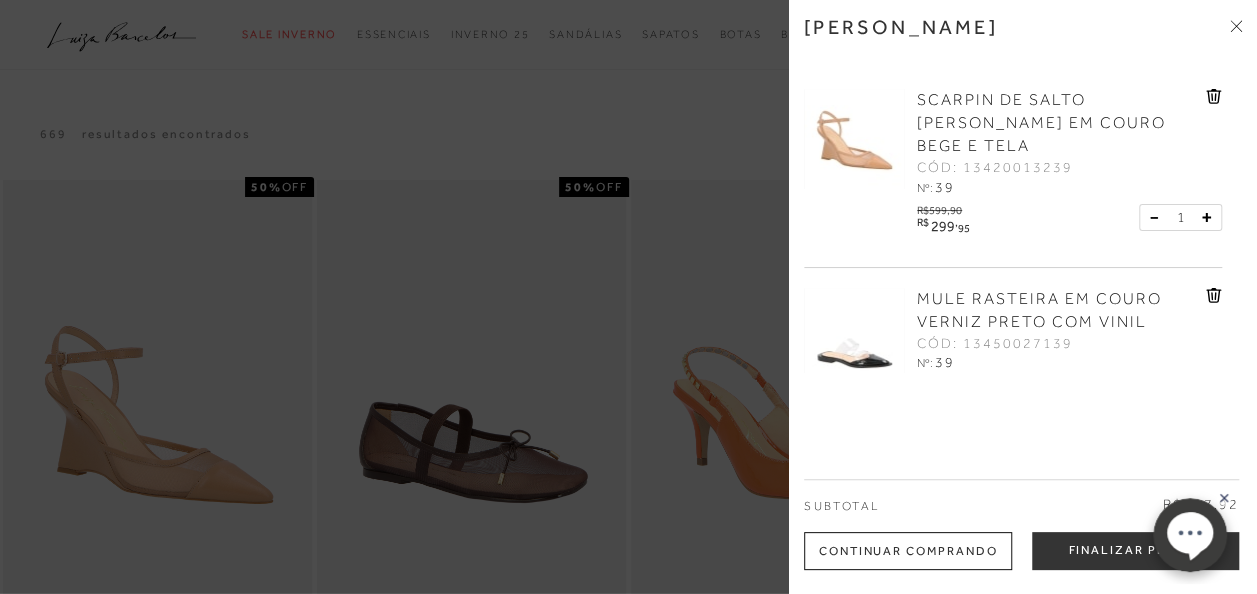 click on "[PERSON_NAME]
SCARPIN DE SALTO ANABELA EM COURO BEGE E TELA
CÓD: 13420013239
Nº:
39
R$" at bounding box center [1023, 297] 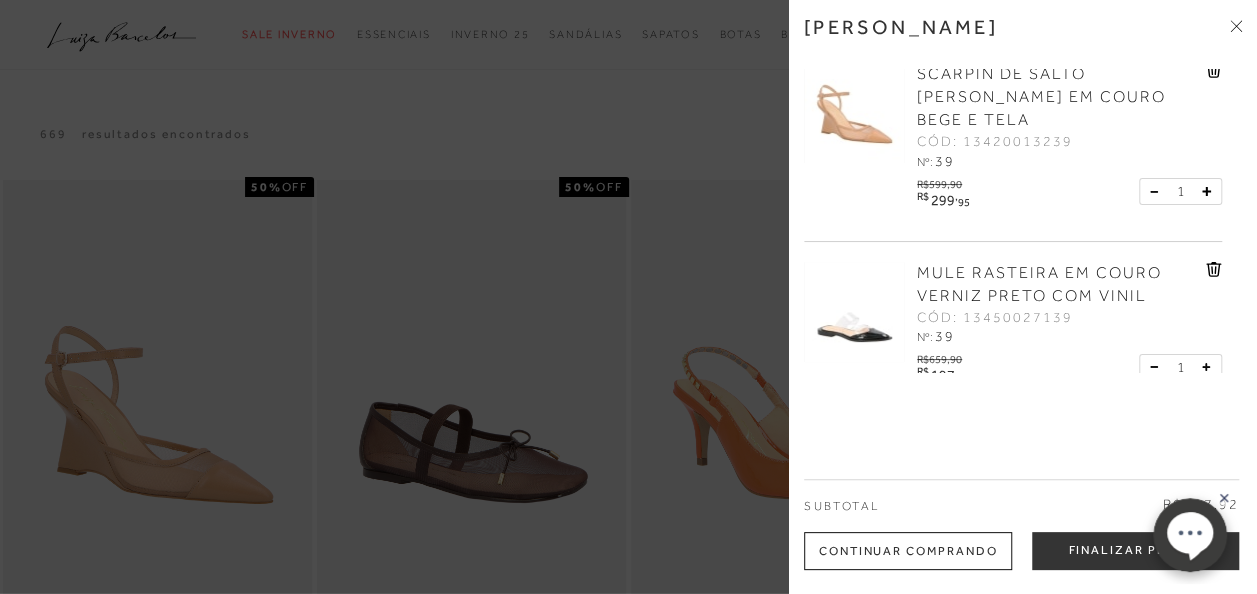 scroll, scrollTop: 49, scrollLeft: 0, axis: vertical 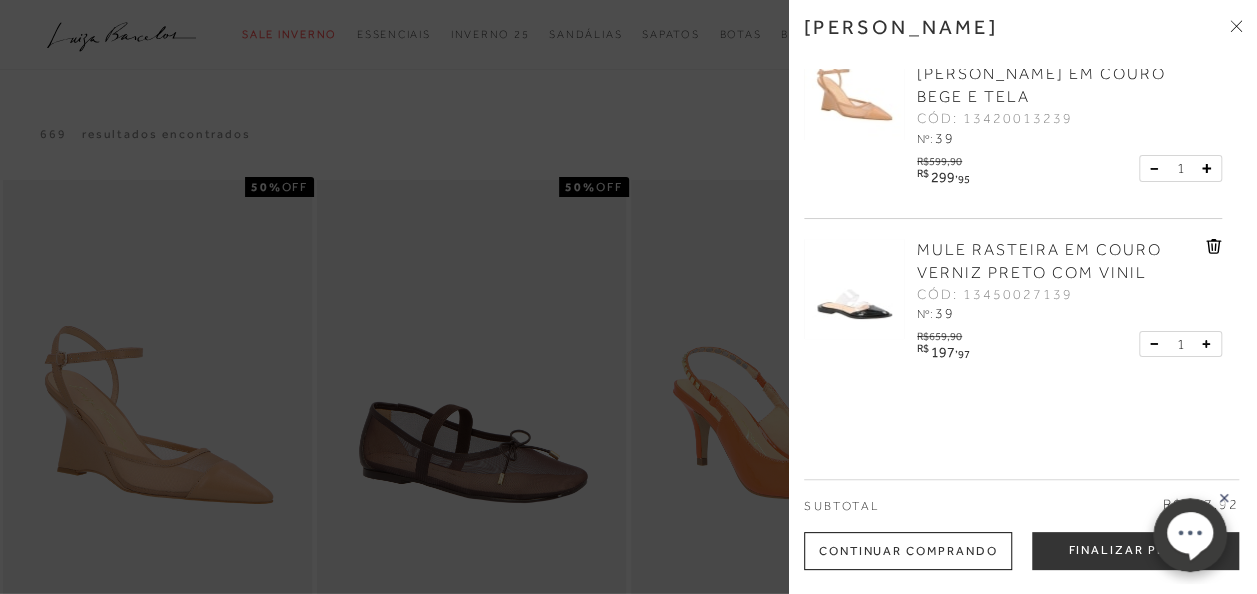 click 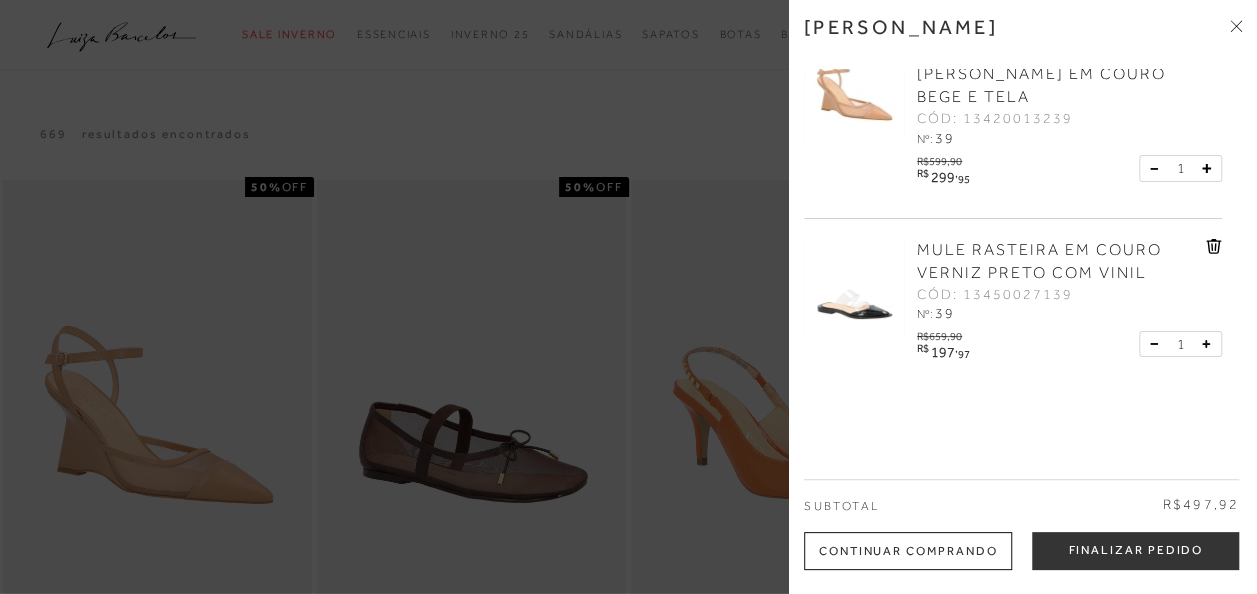 click at bounding box center (628, 297) 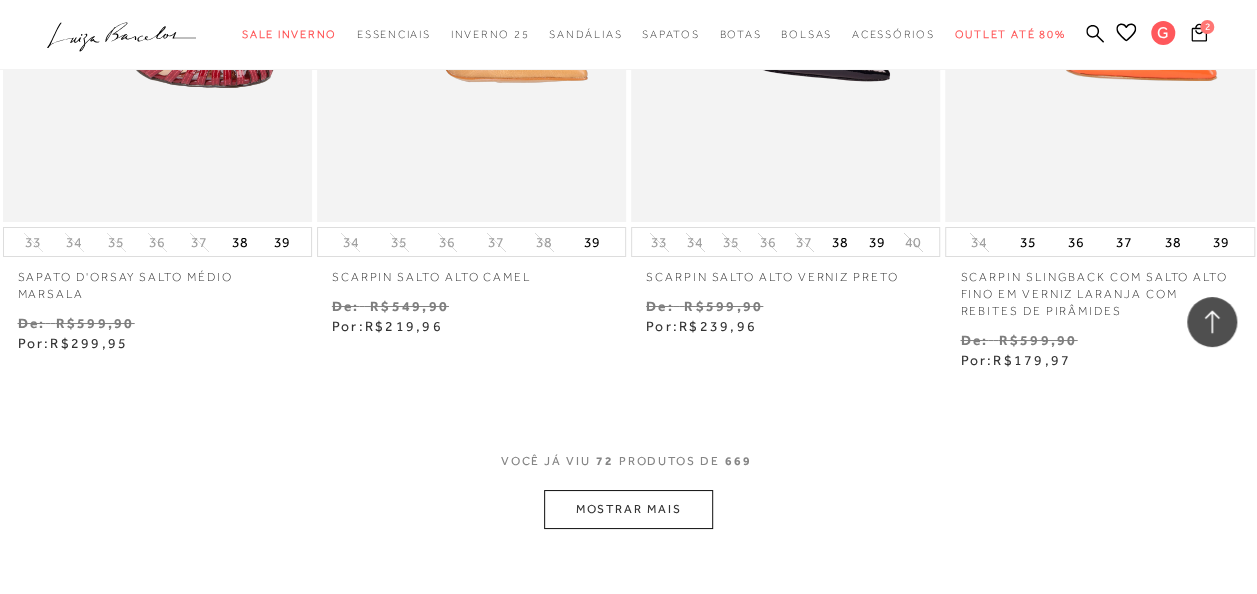 scroll, scrollTop: 3760, scrollLeft: 0, axis: vertical 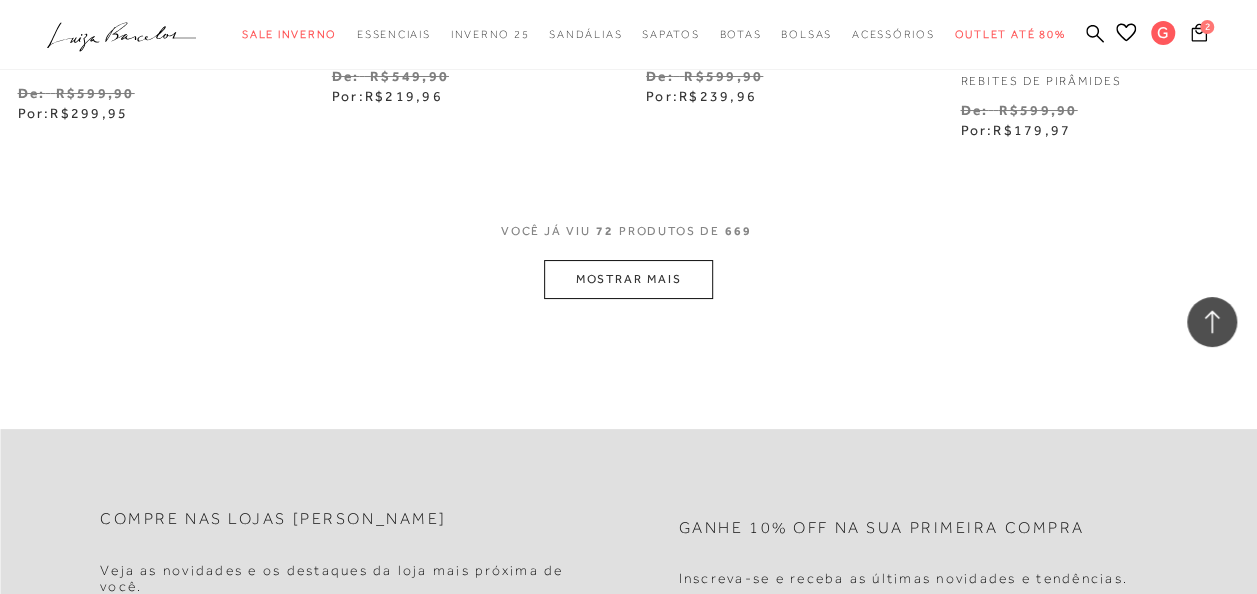 click on "MOSTRAR MAIS" at bounding box center [628, 279] 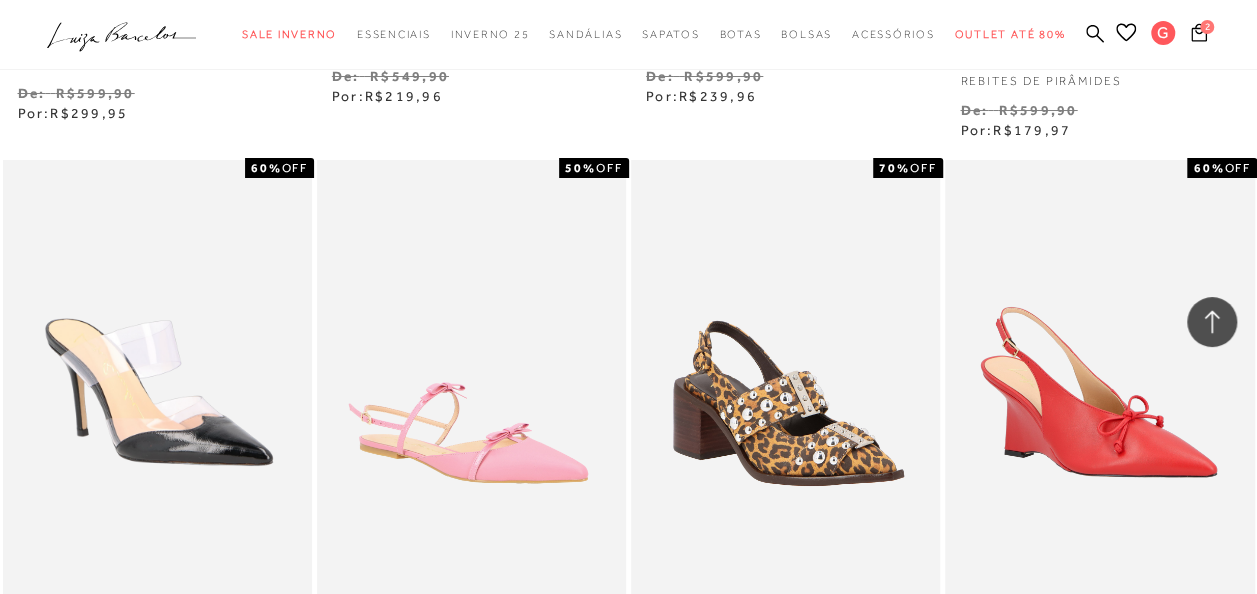 type 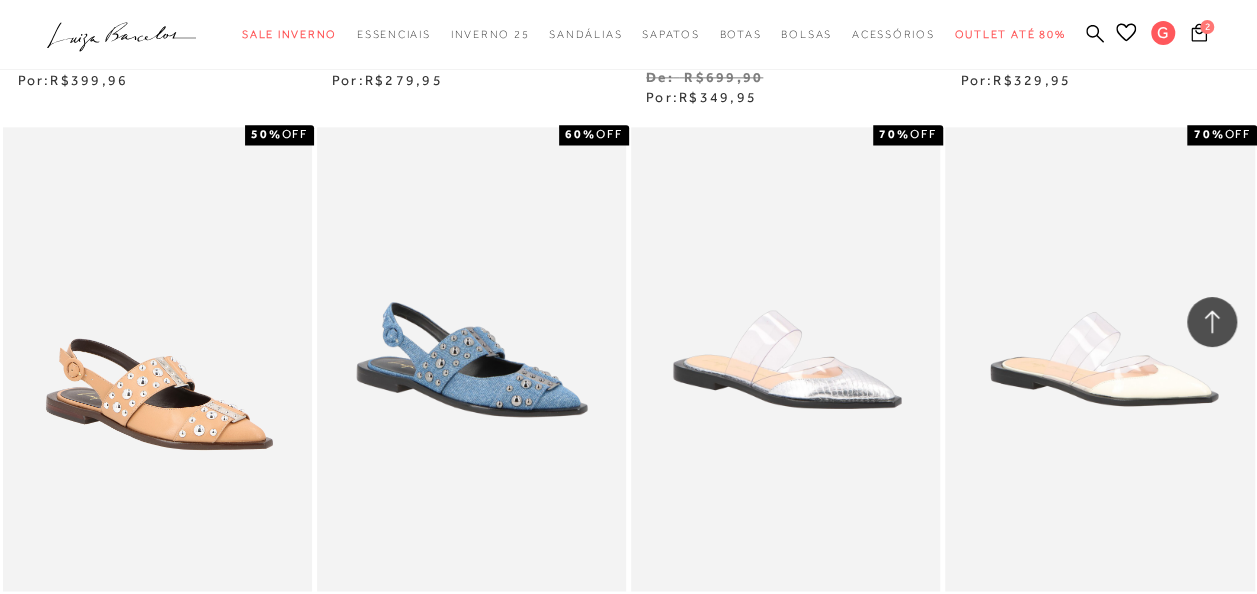 scroll, scrollTop: 5080, scrollLeft: 0, axis: vertical 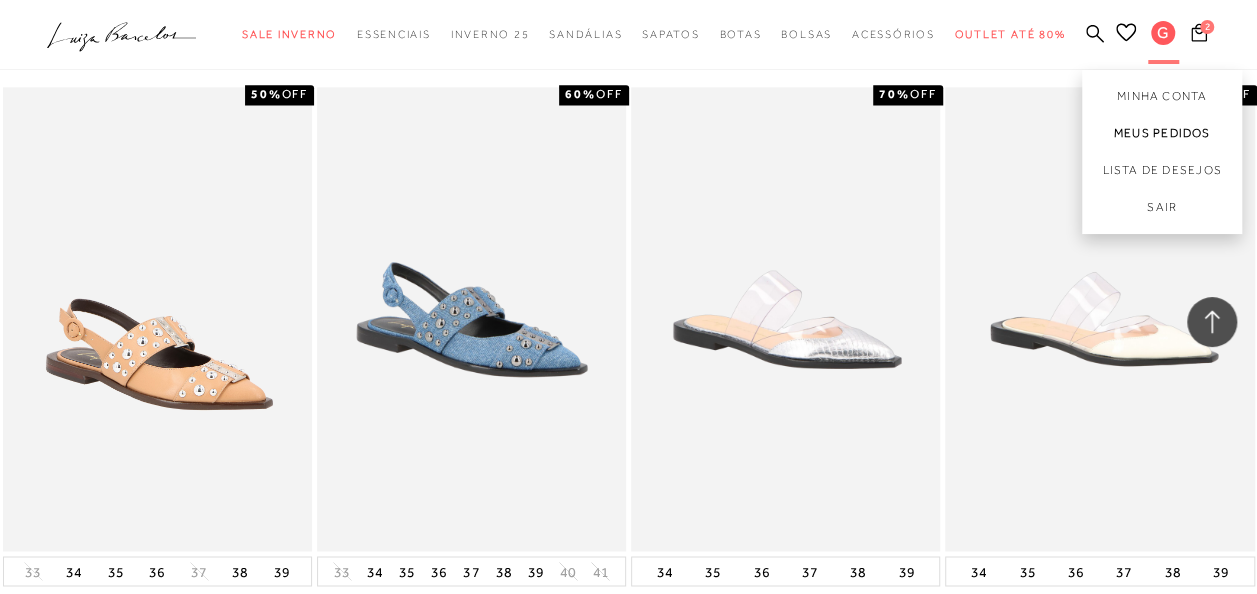 click on "Meus Pedidos" at bounding box center [1162, 133] 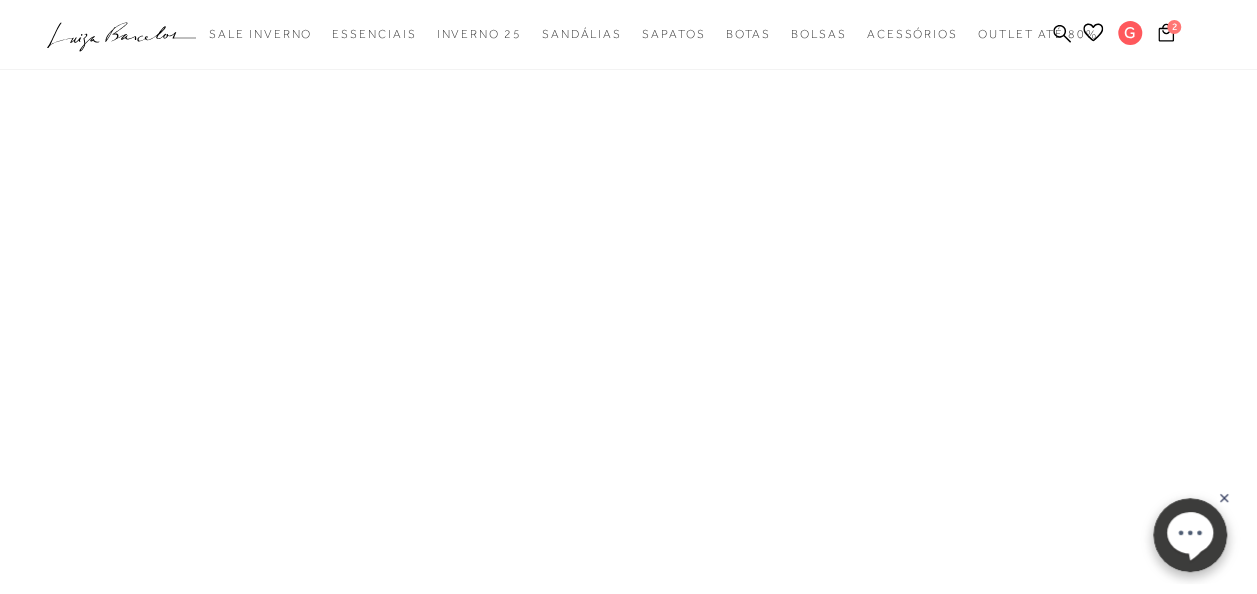 scroll, scrollTop: 0, scrollLeft: 0, axis: both 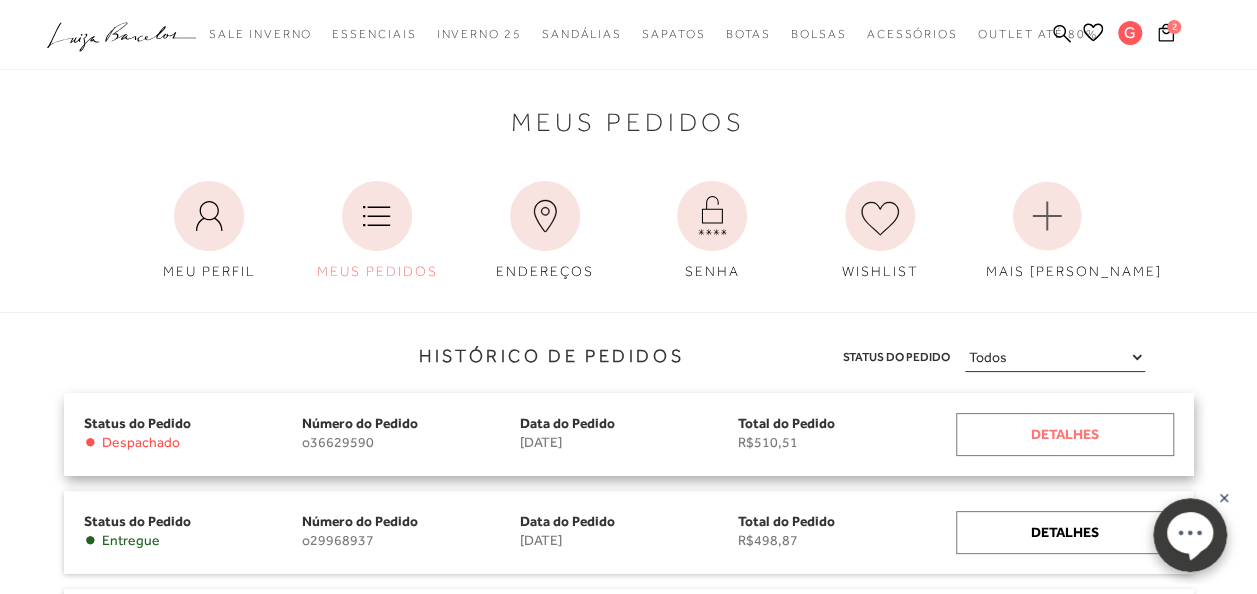 click on "Detalhes" at bounding box center (1065, 434) 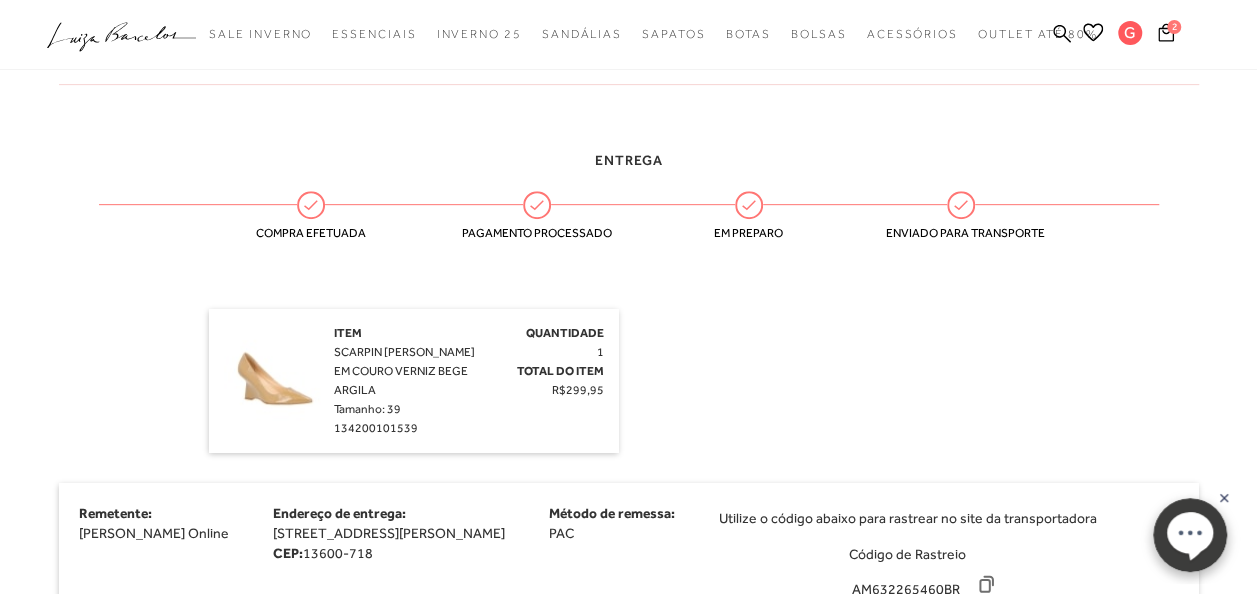 scroll, scrollTop: 400, scrollLeft: 0, axis: vertical 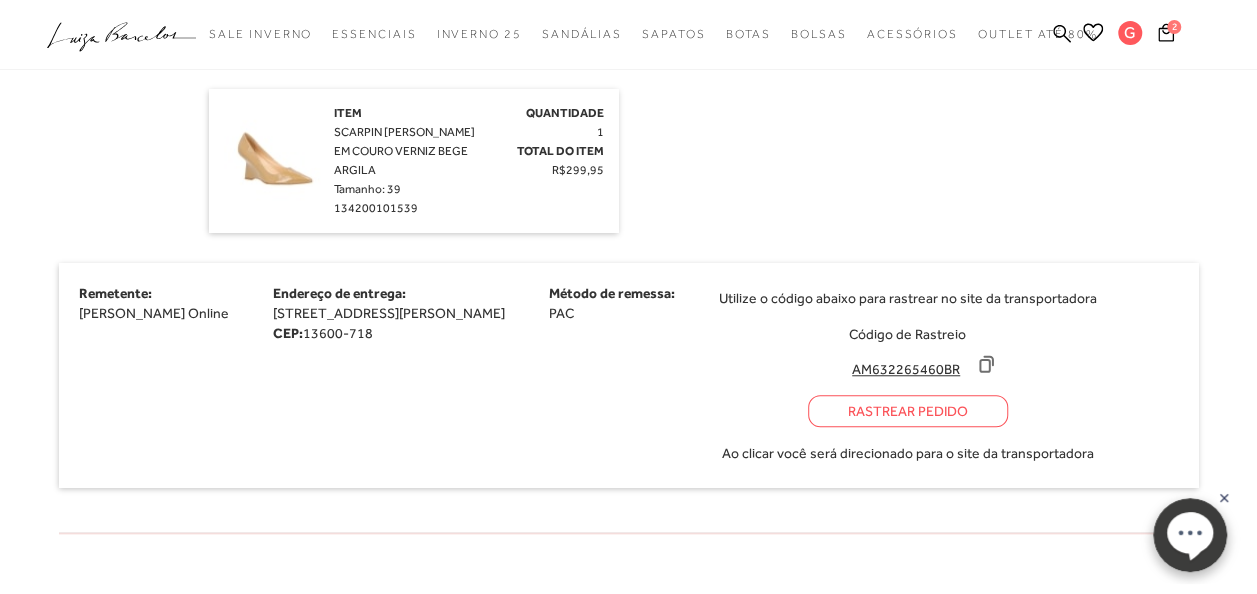 drag, startPoint x: 981, startPoint y: 368, endPoint x: 875, endPoint y: 368, distance: 106 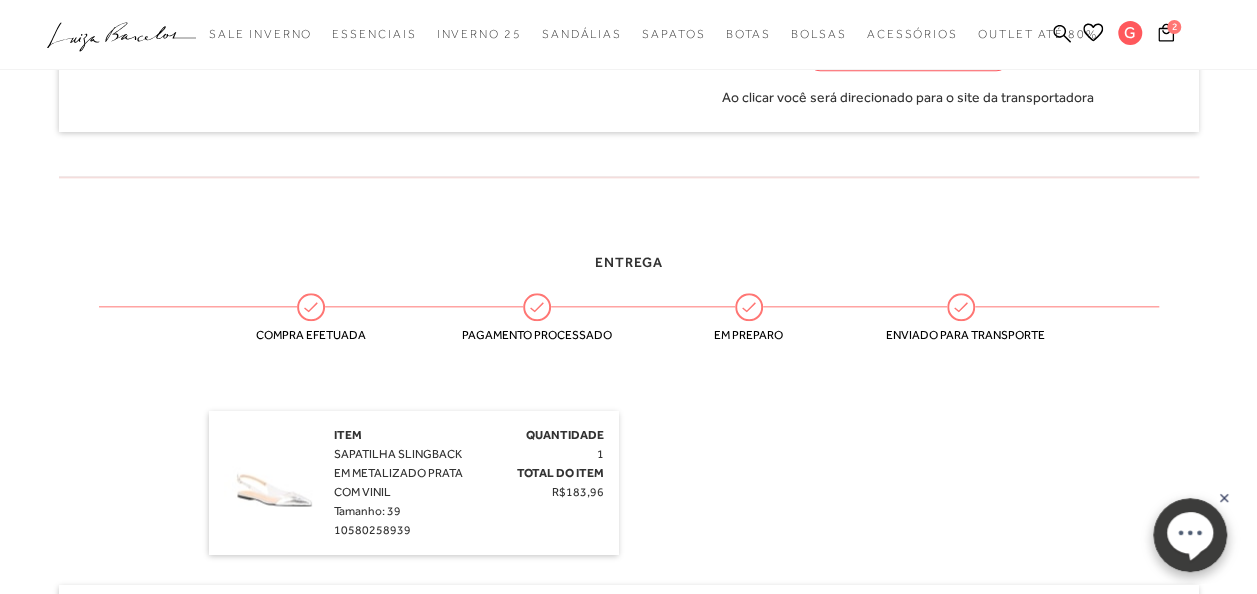 scroll, scrollTop: 1000, scrollLeft: 0, axis: vertical 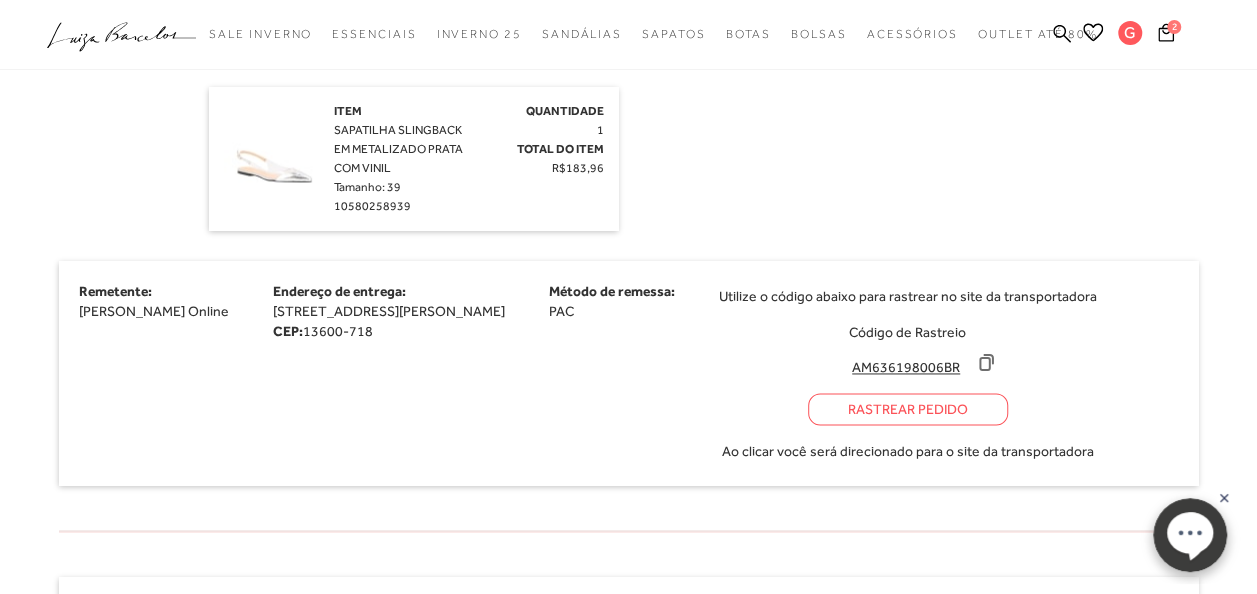 drag, startPoint x: 983, startPoint y: 367, endPoint x: 874, endPoint y: 366, distance: 109.004585 